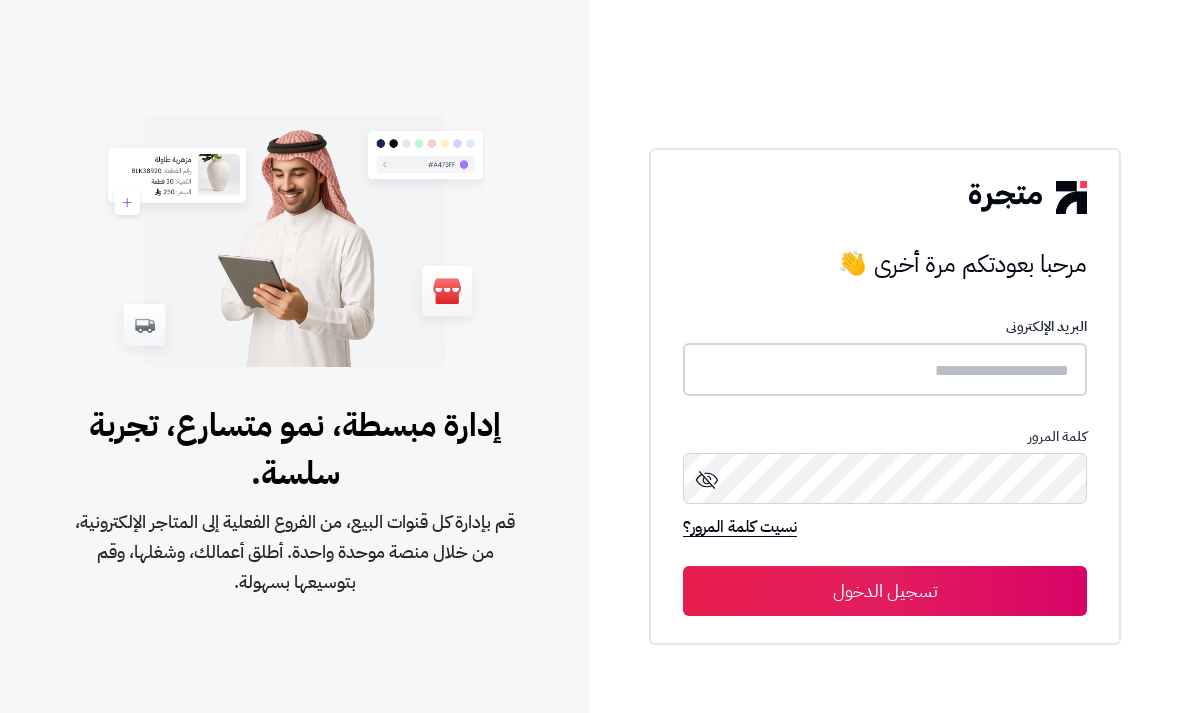 scroll, scrollTop: 226, scrollLeft: 0, axis: vertical 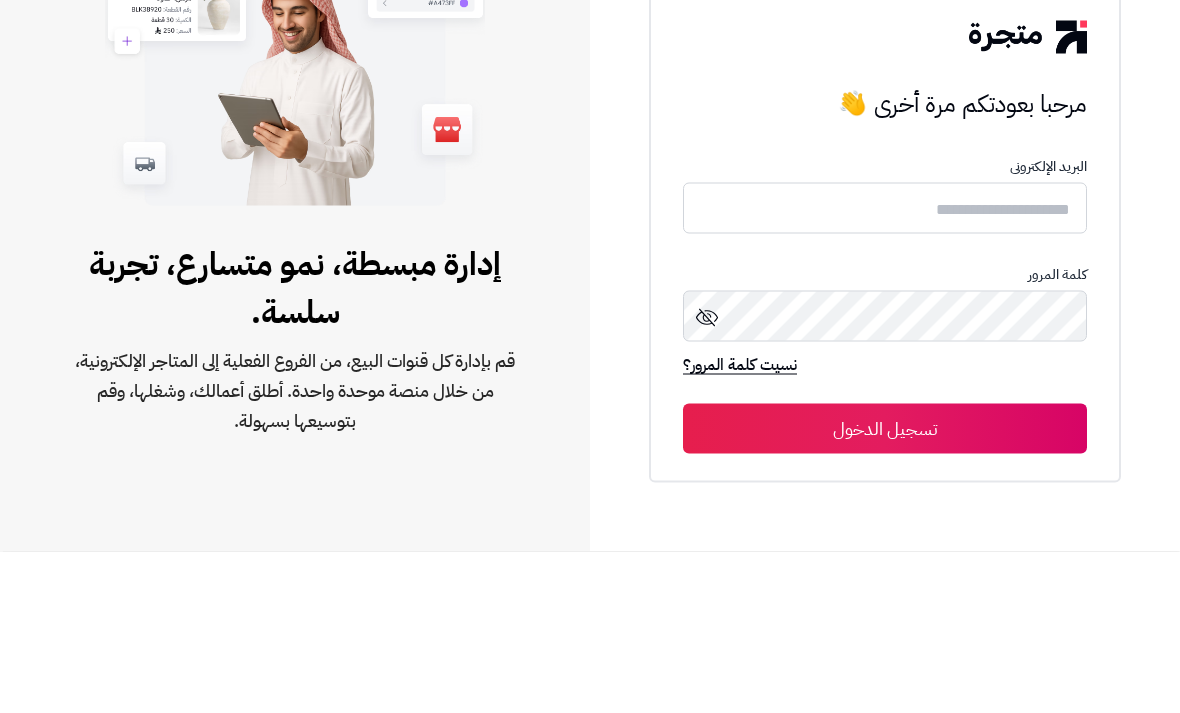 click on "تسجيل الدخول" at bounding box center [885, 590] 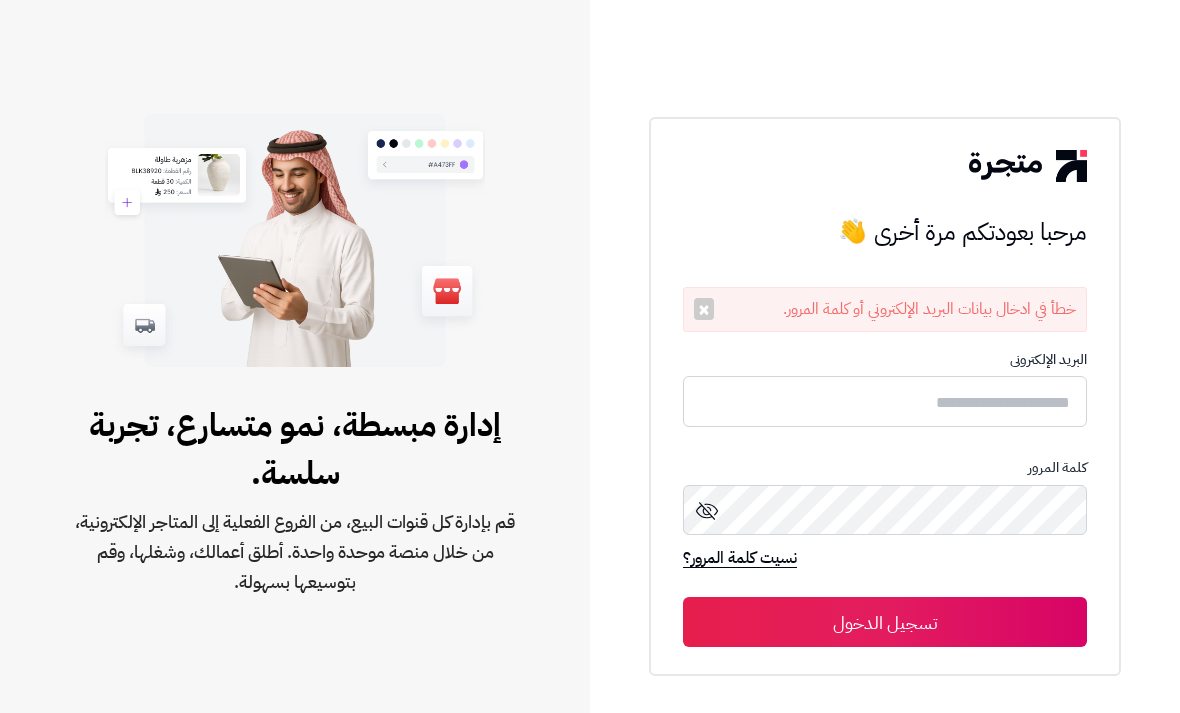 scroll, scrollTop: 258, scrollLeft: 0, axis: vertical 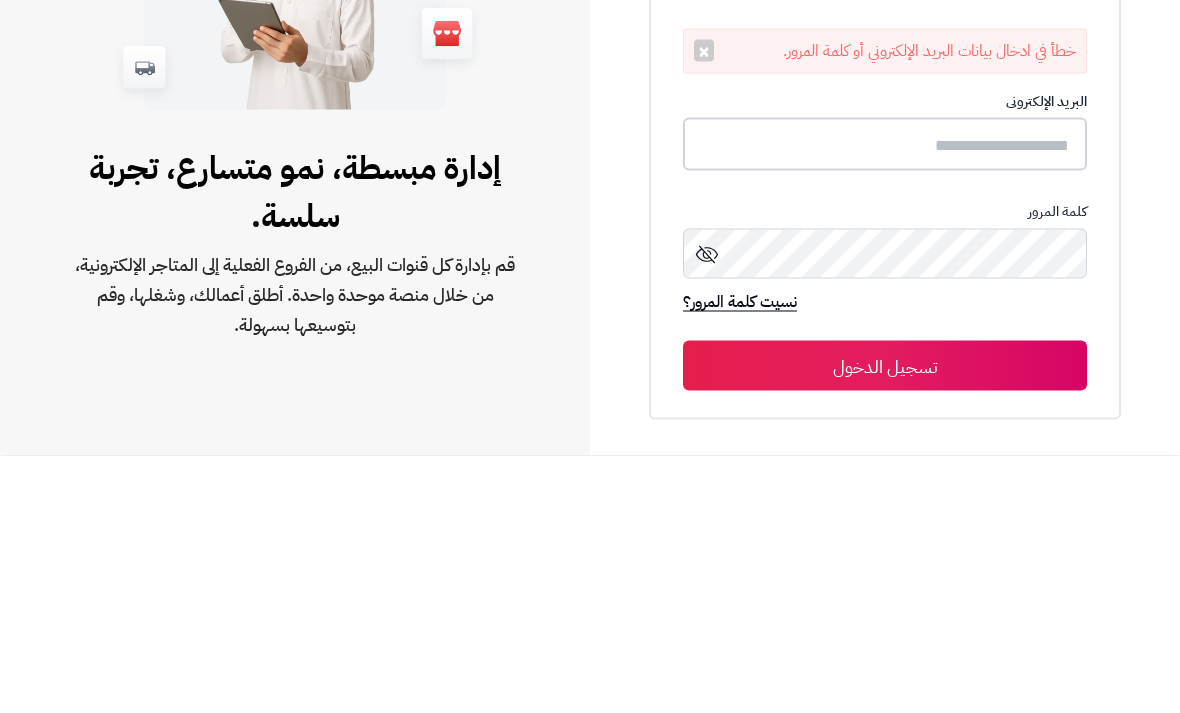 type on "******" 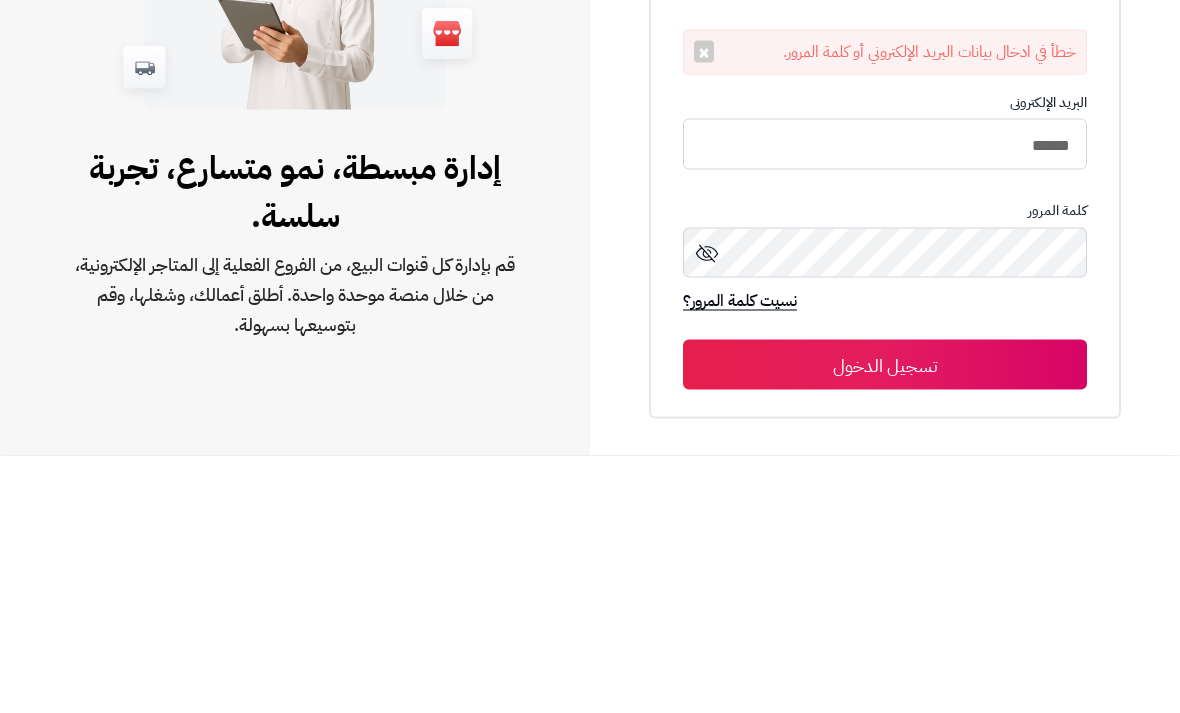 click on "تسجيل الدخول" at bounding box center [885, 622] 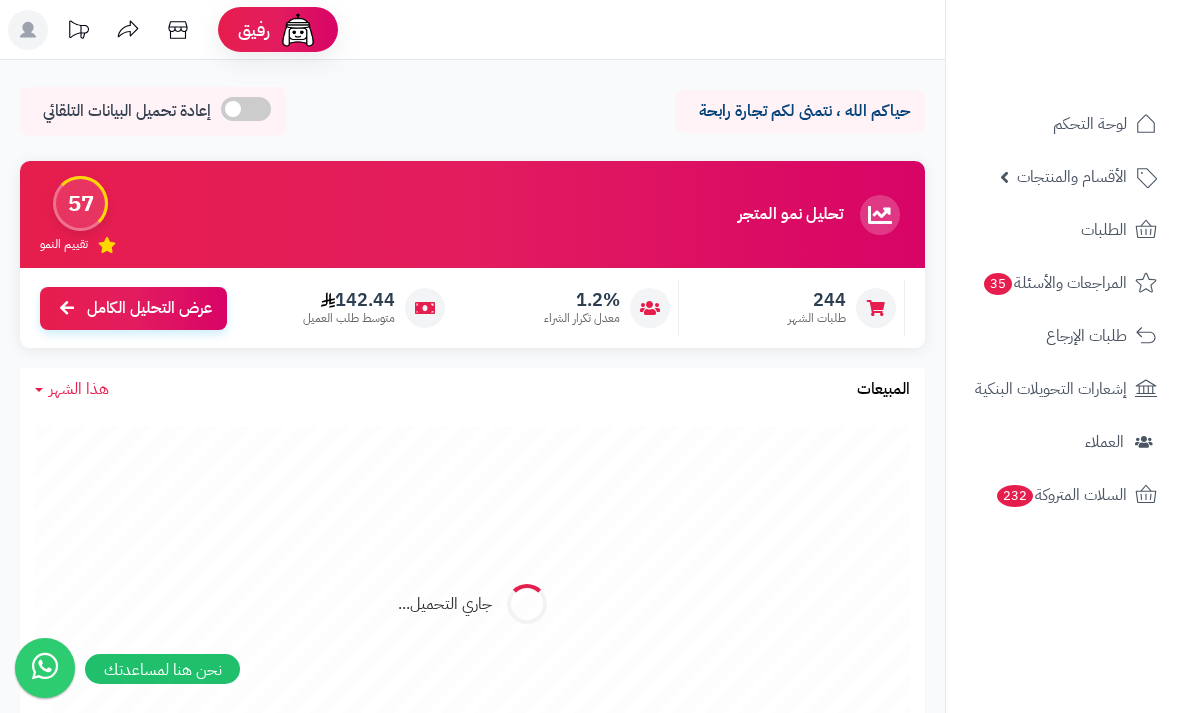scroll, scrollTop: 0, scrollLeft: 0, axis: both 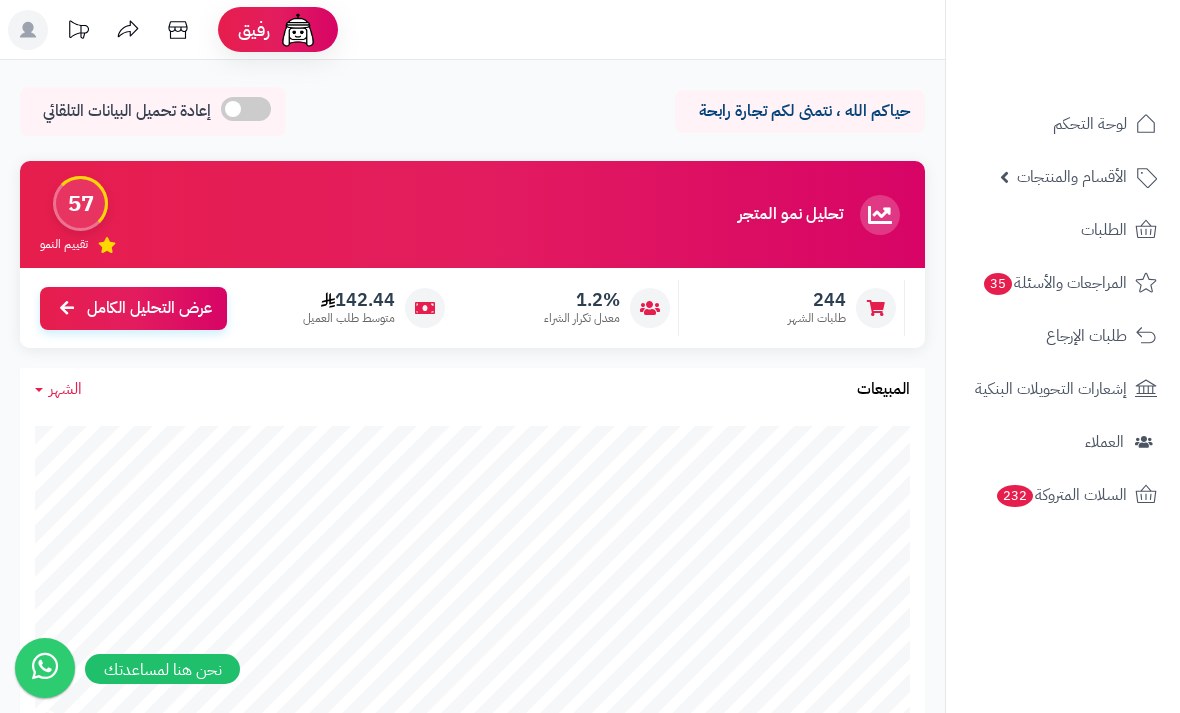 click on "الطلبات" at bounding box center (1063, 230) 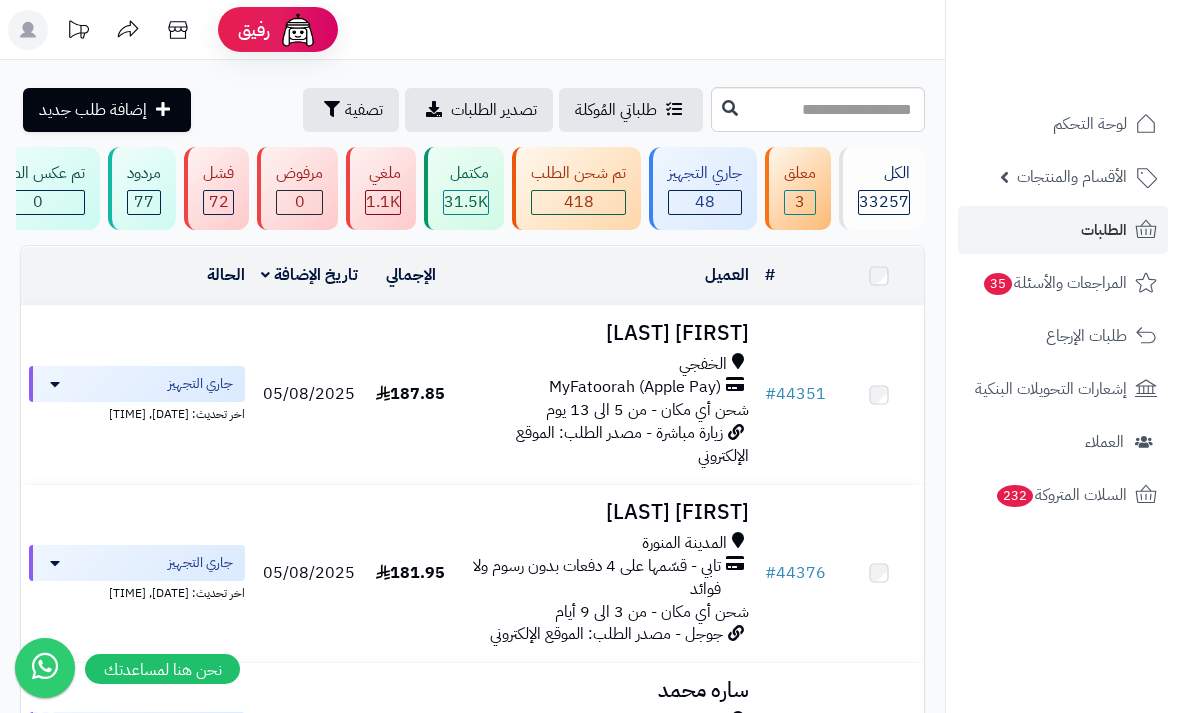 scroll, scrollTop: 0, scrollLeft: 0, axis: both 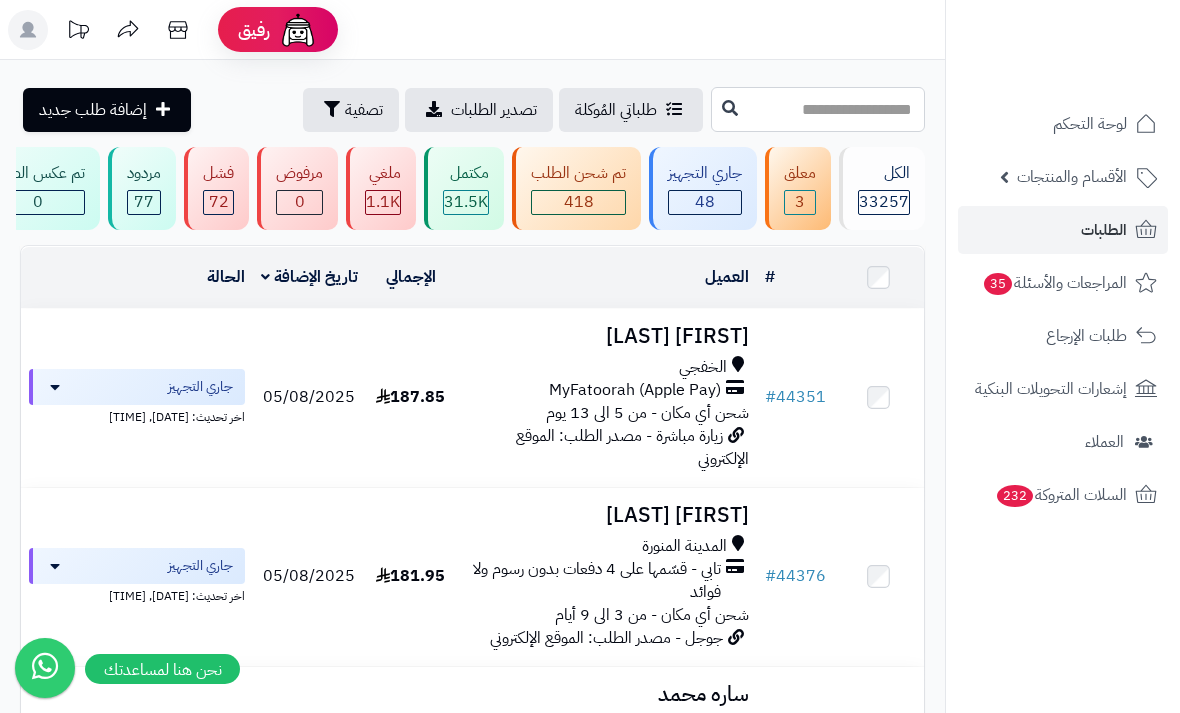click at bounding box center (818, 109) 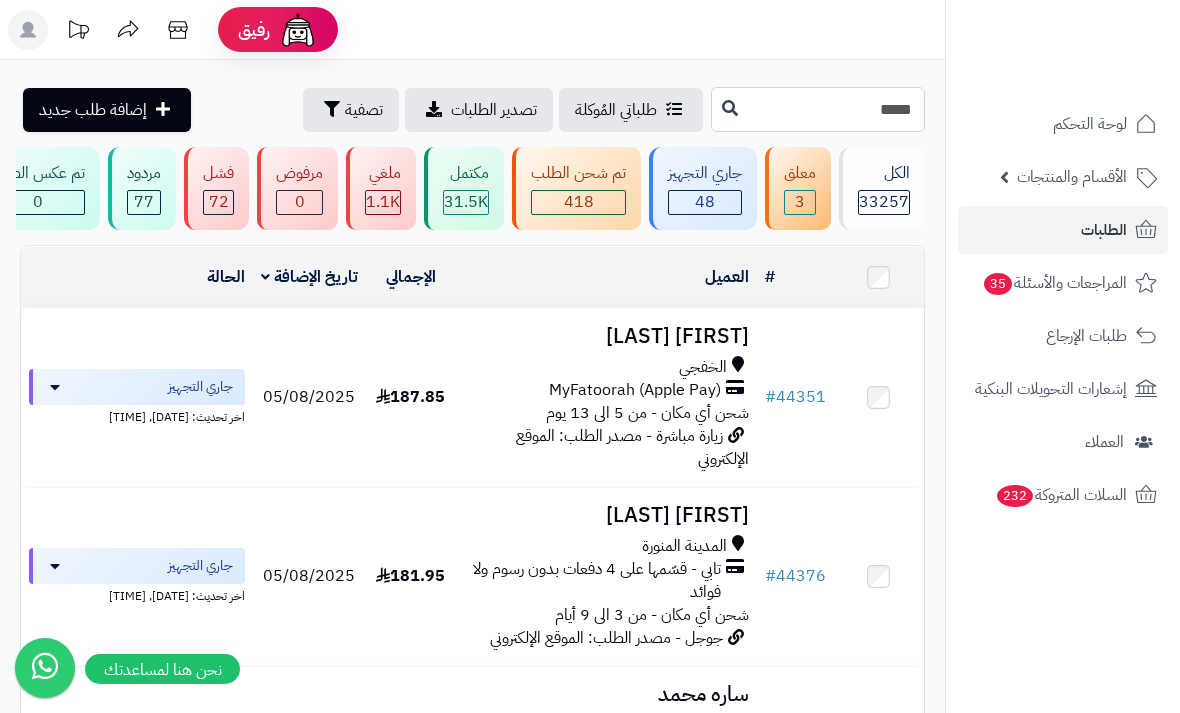 type on "*****" 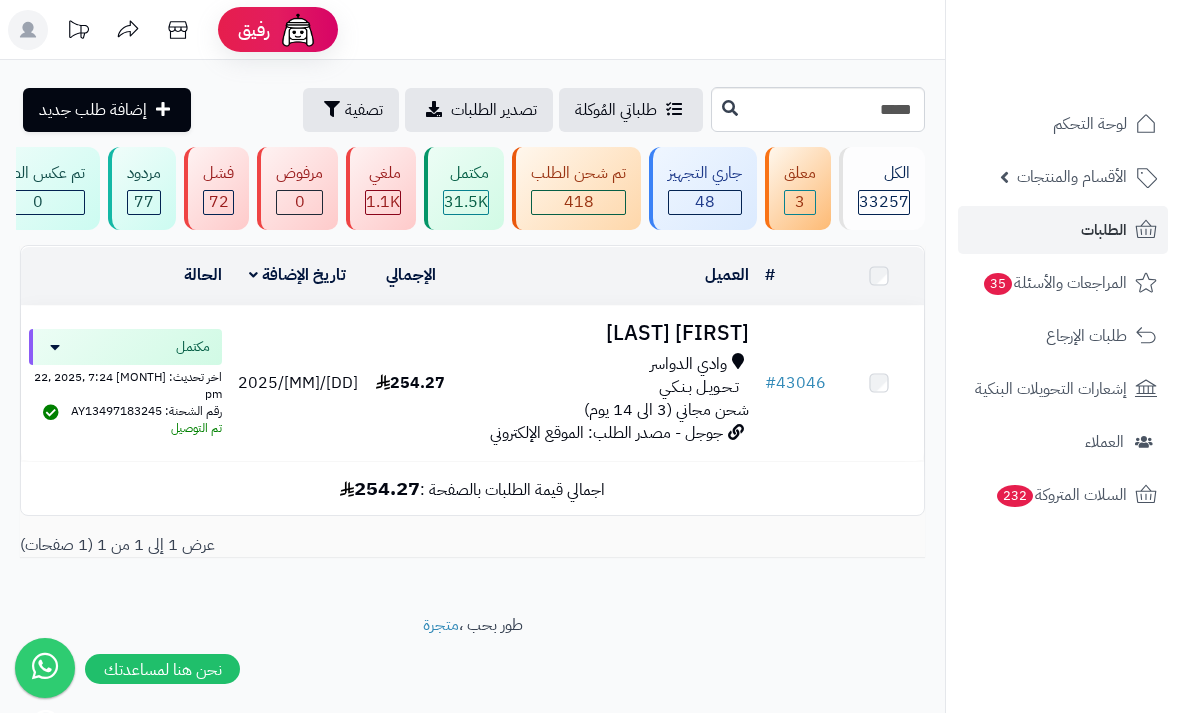 scroll, scrollTop: 0, scrollLeft: 0, axis: both 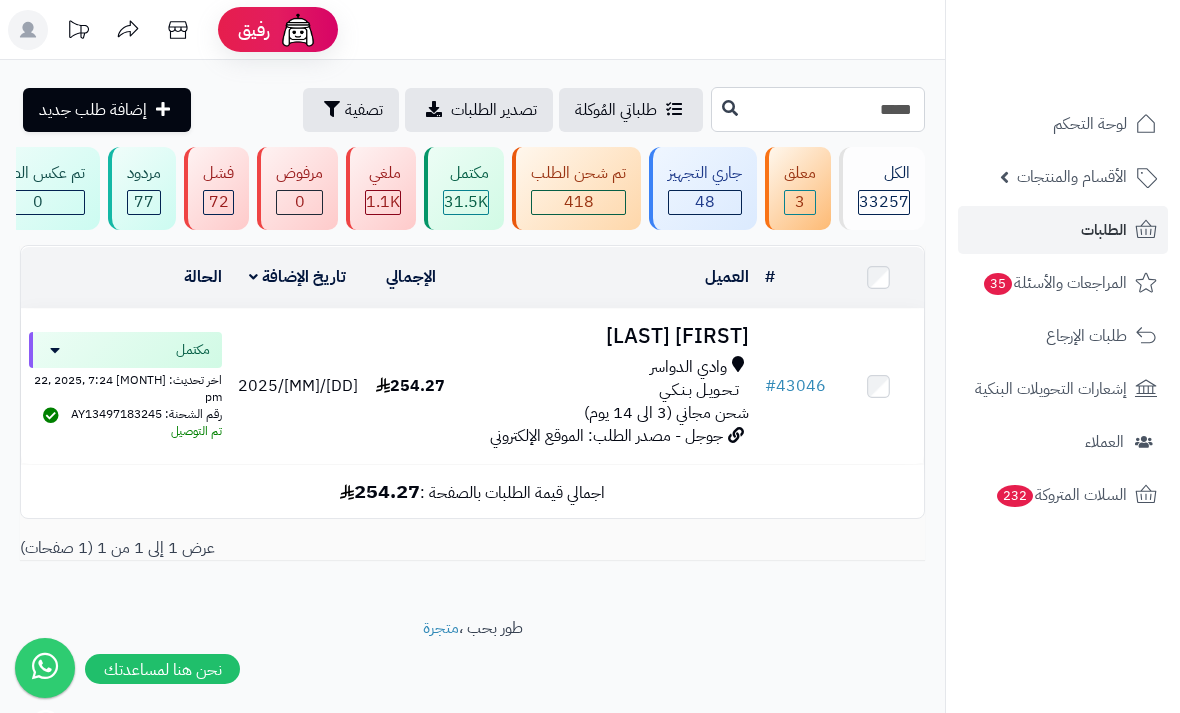 click on "*****" at bounding box center [818, 109] 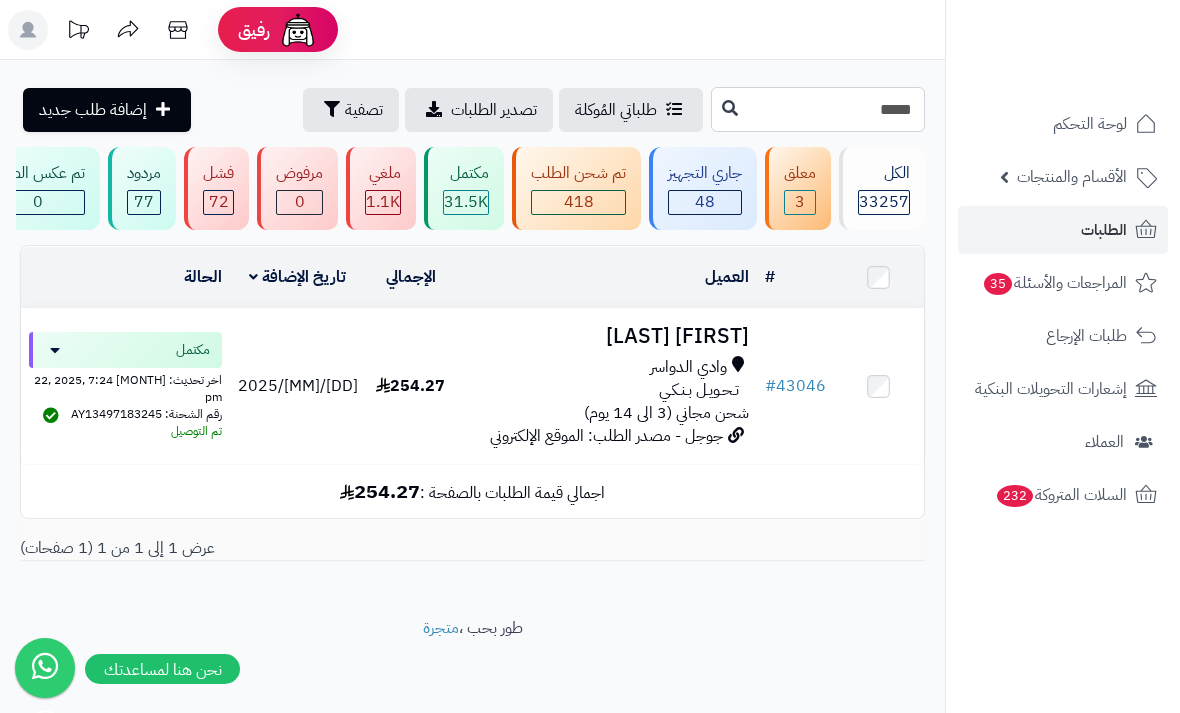 click on "*****" at bounding box center [818, 109] 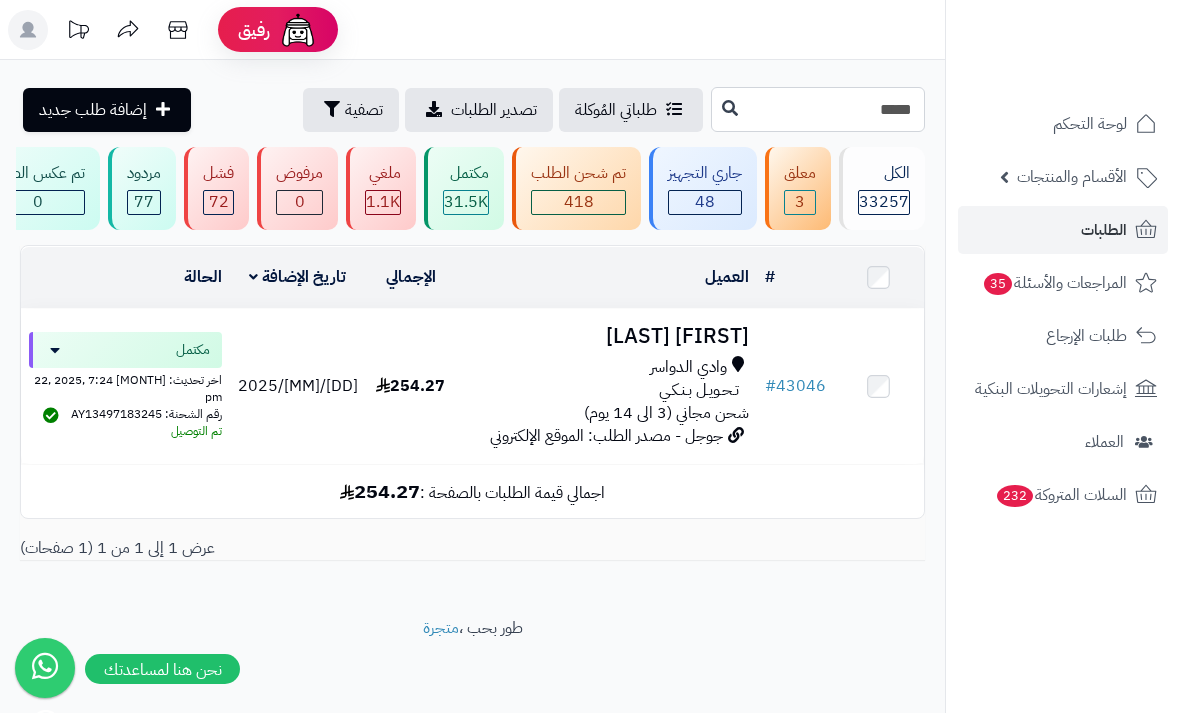 type on "*****" 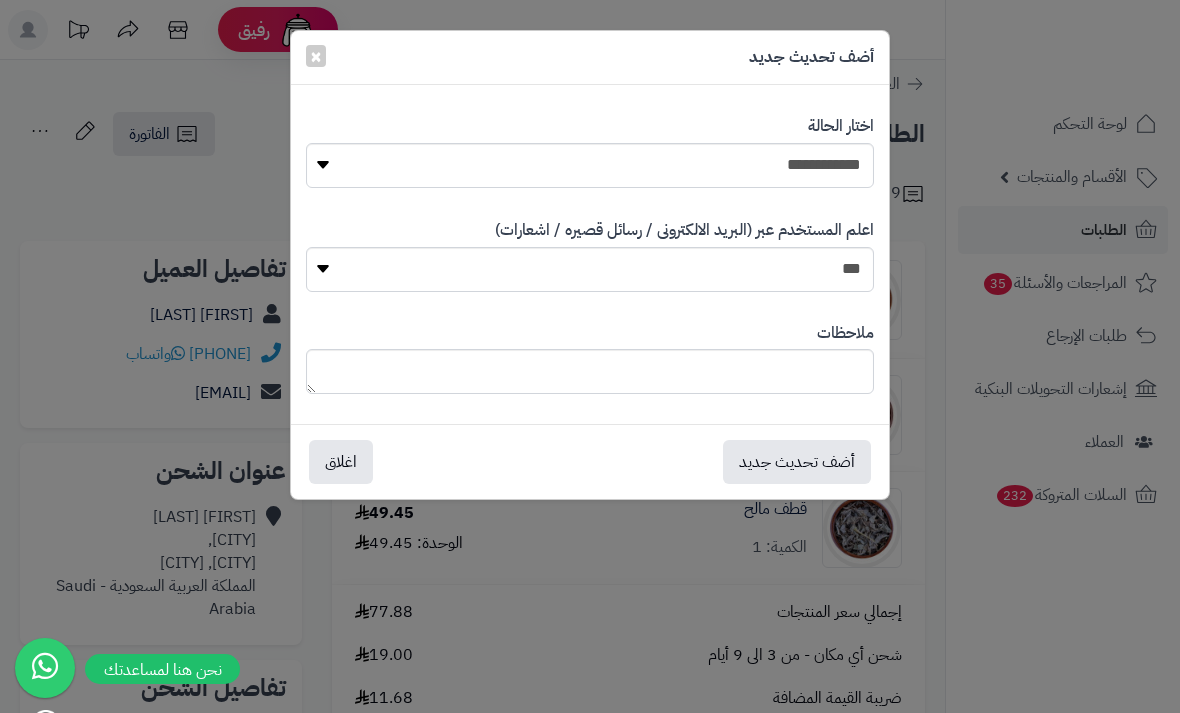 scroll, scrollTop: 0, scrollLeft: 0, axis: both 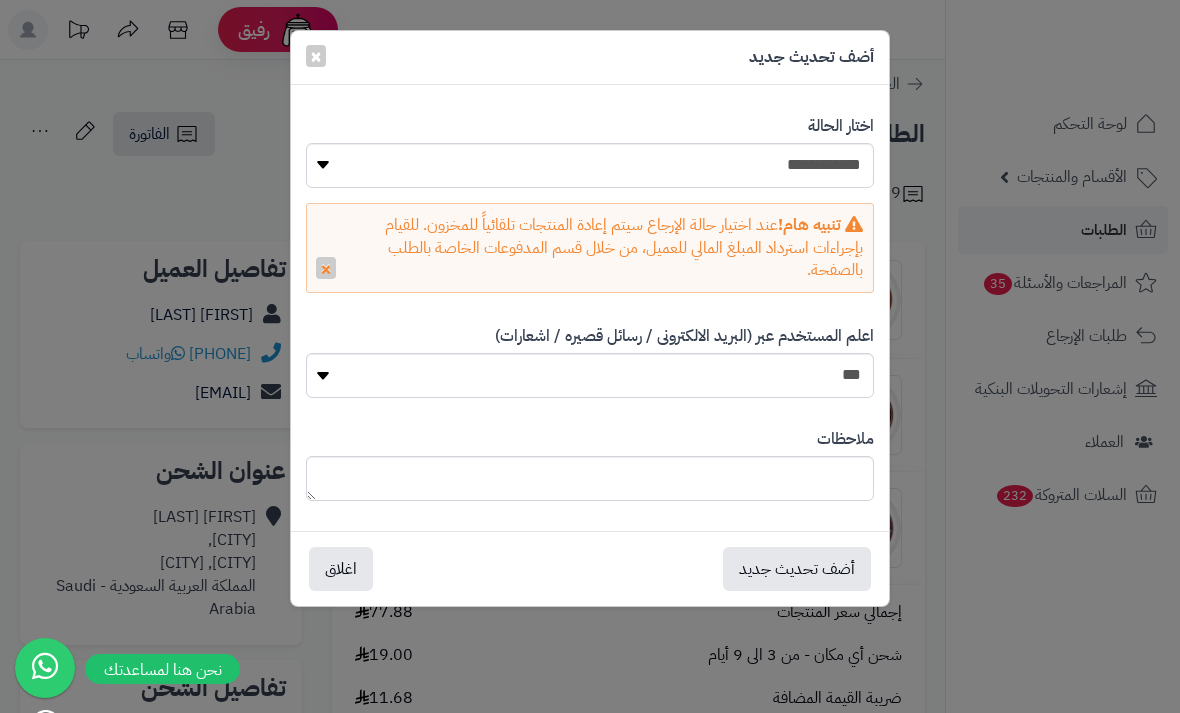 click on "أضف تحديث جديد" at bounding box center [797, 569] 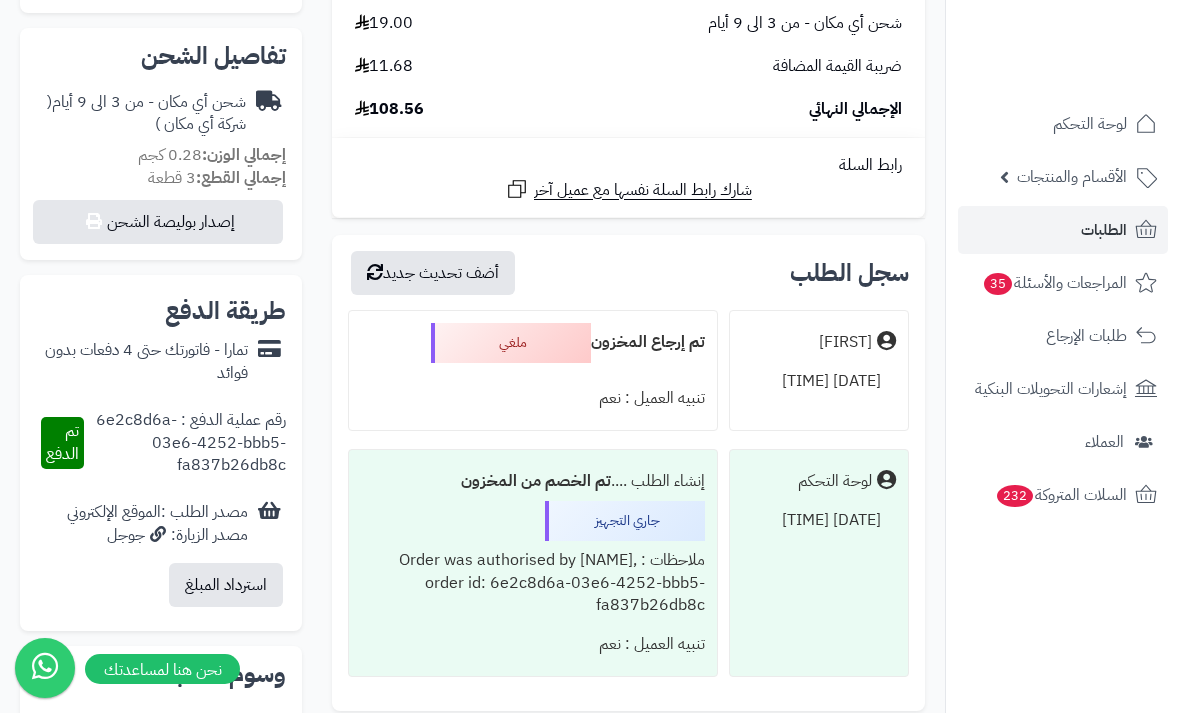 scroll, scrollTop: 662, scrollLeft: 0, axis: vertical 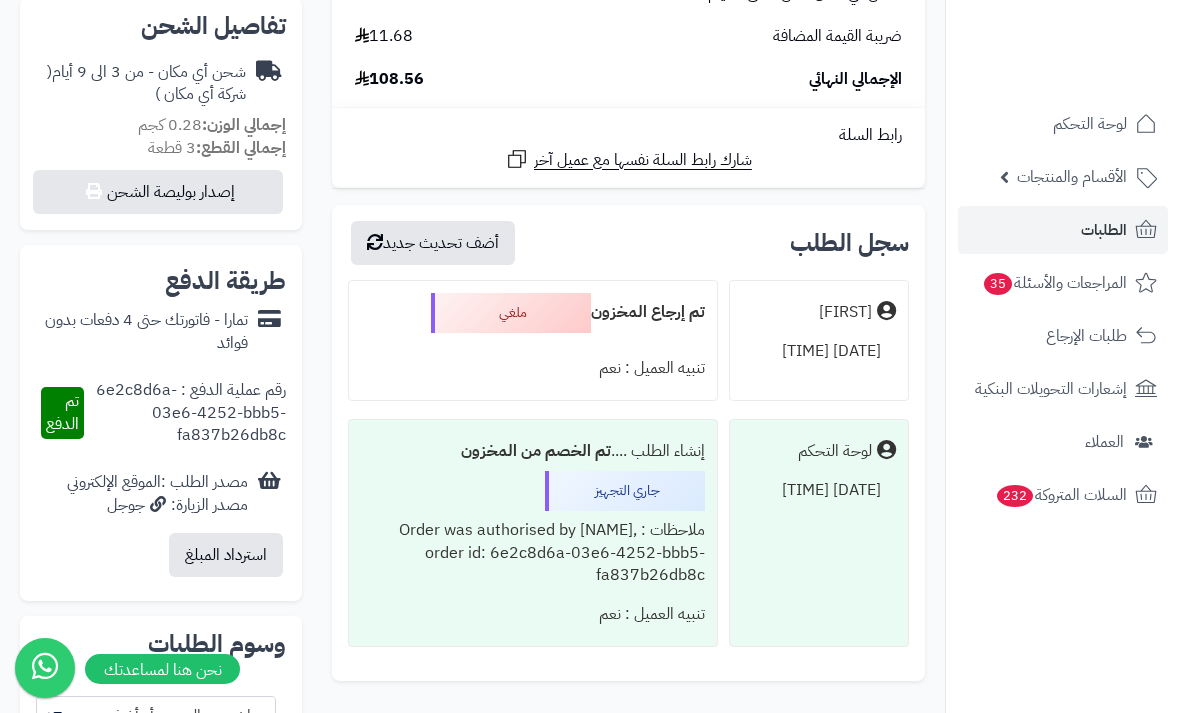 click on "استرداد  المبلغ" at bounding box center (226, 555) 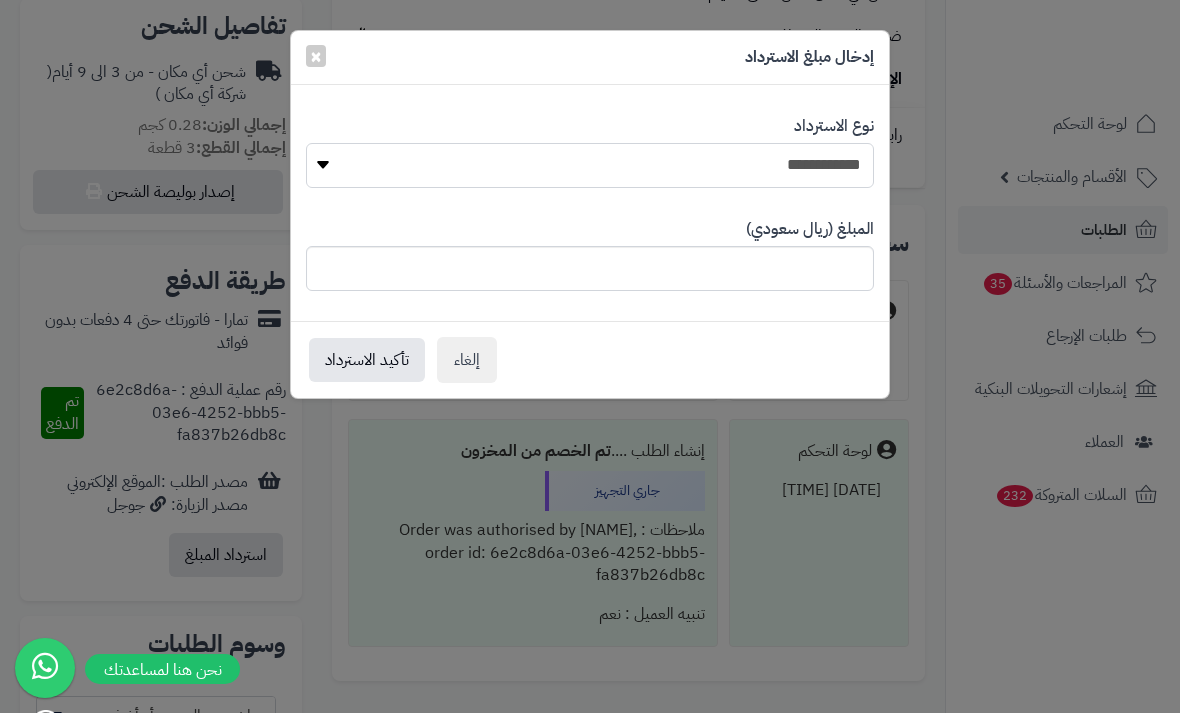 click on "**********" at bounding box center [590, 165] 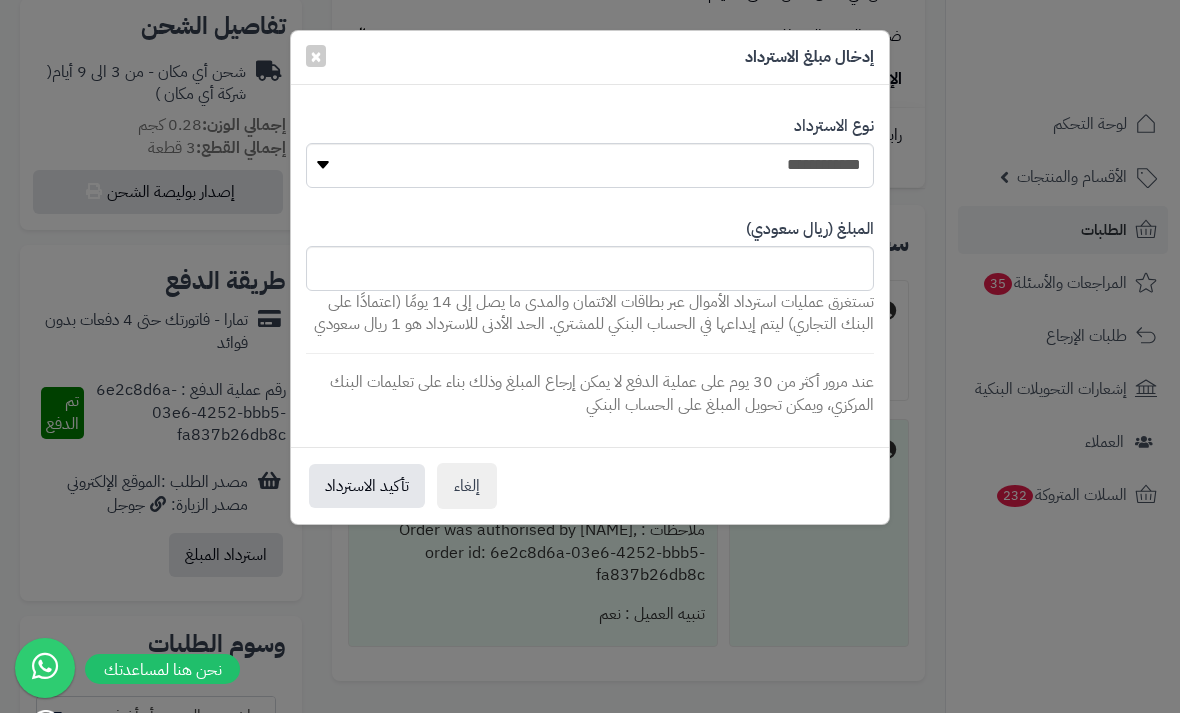 click on "تأكيد الاسترداد" at bounding box center [367, 486] 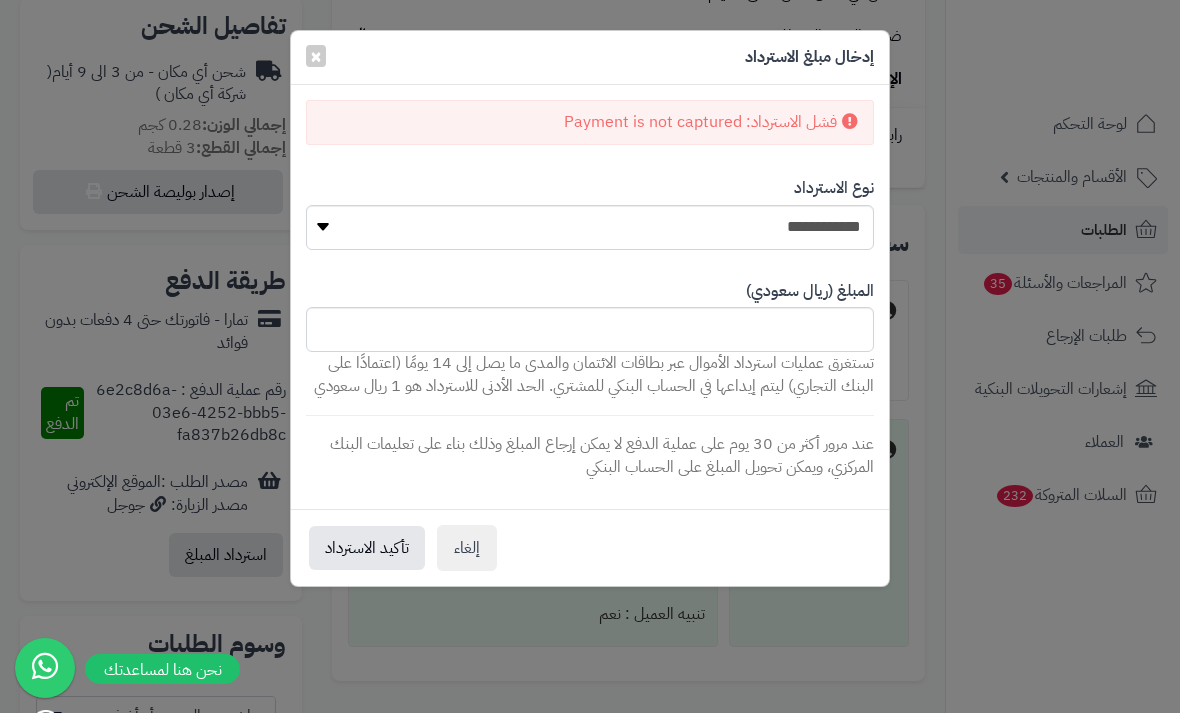 click on "**********" at bounding box center [590, 356] 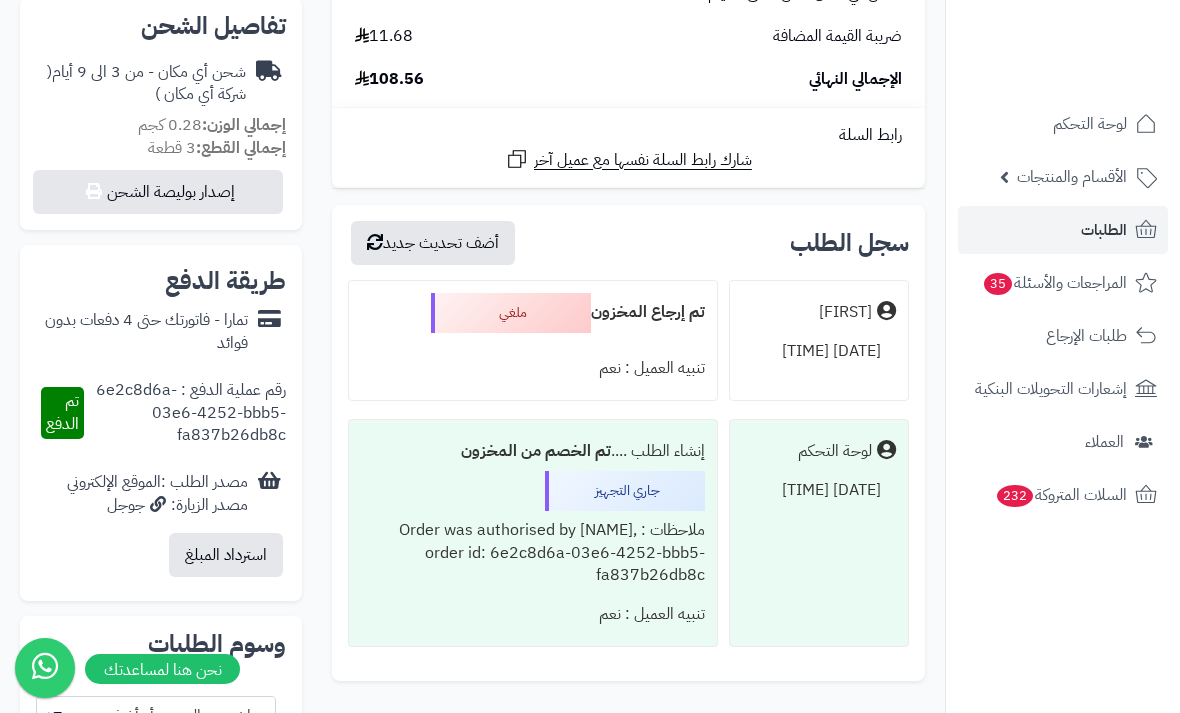 scroll, scrollTop: 663, scrollLeft: 0, axis: vertical 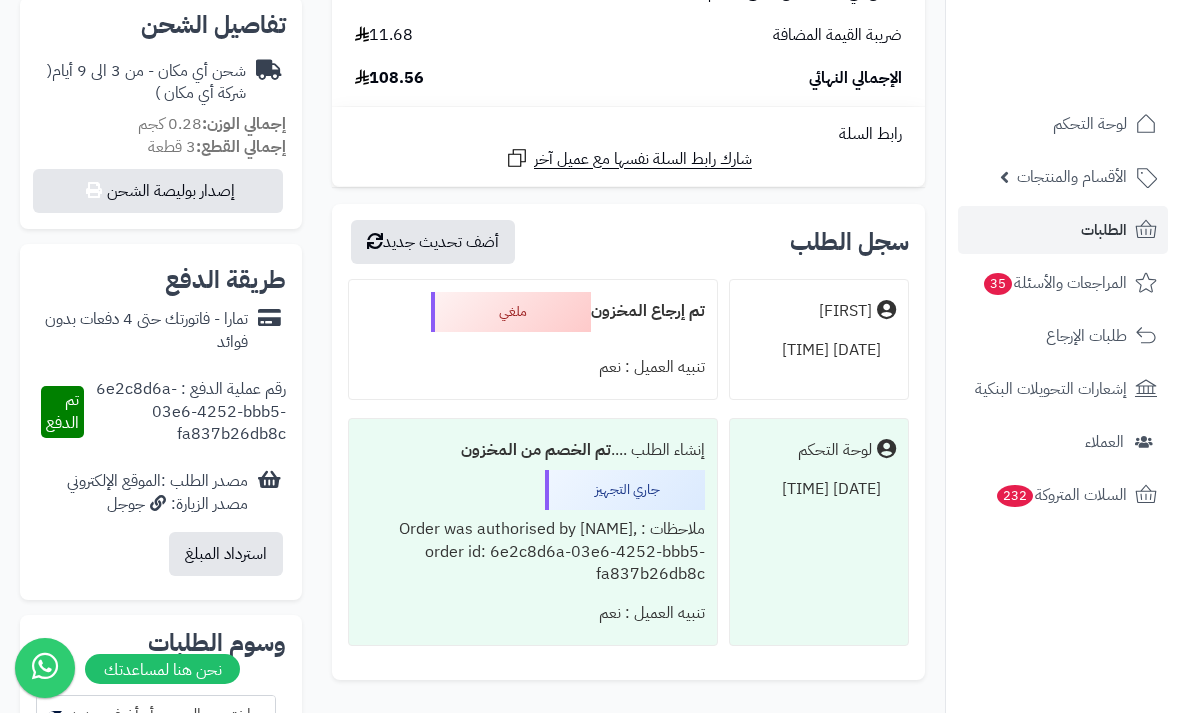 click on "الطلبات" at bounding box center [1063, 230] 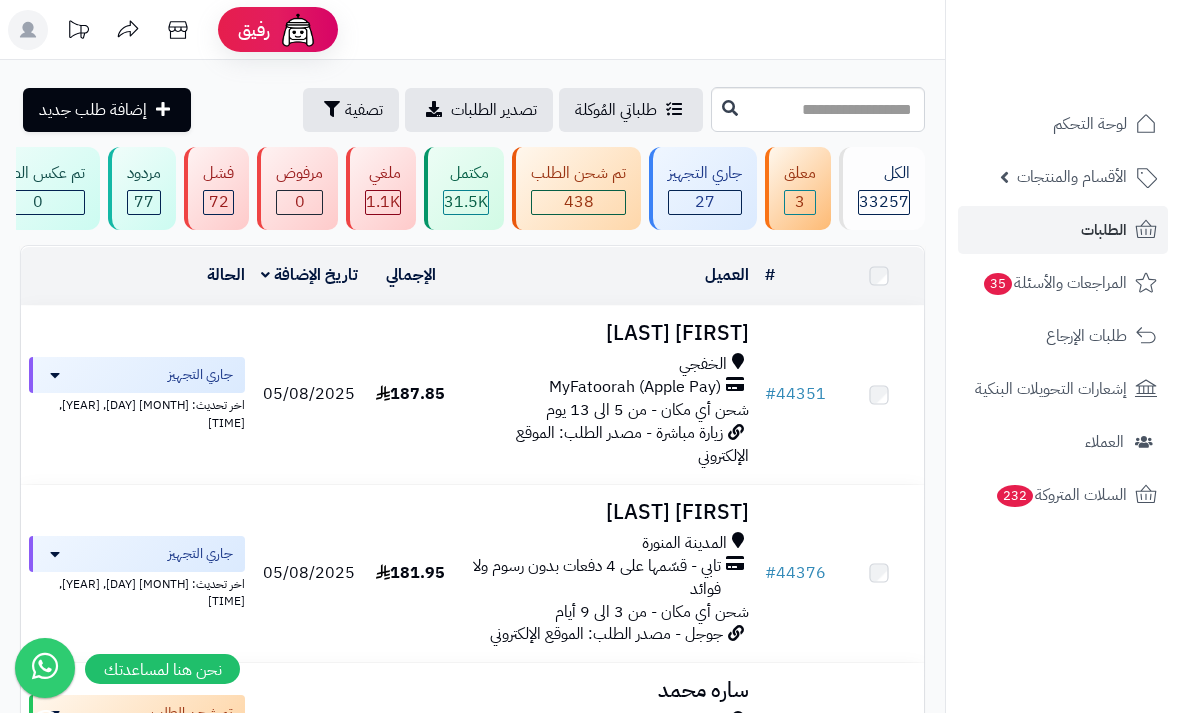 scroll, scrollTop: 0, scrollLeft: 0, axis: both 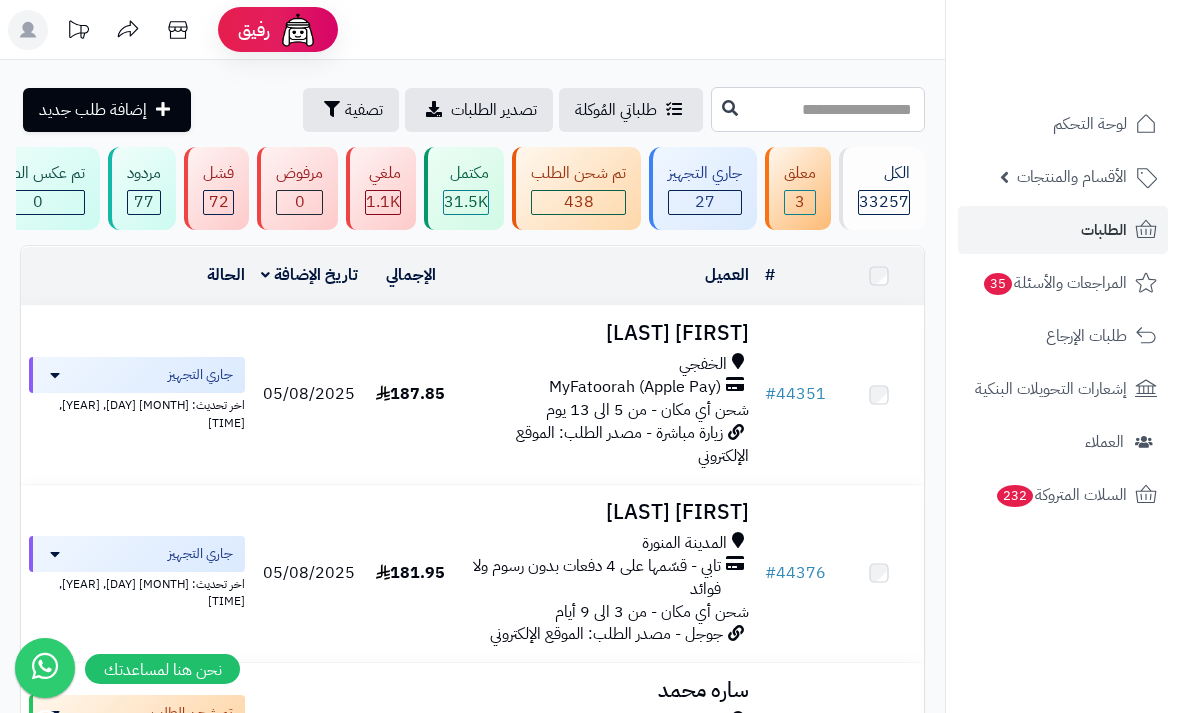 click at bounding box center (818, 109) 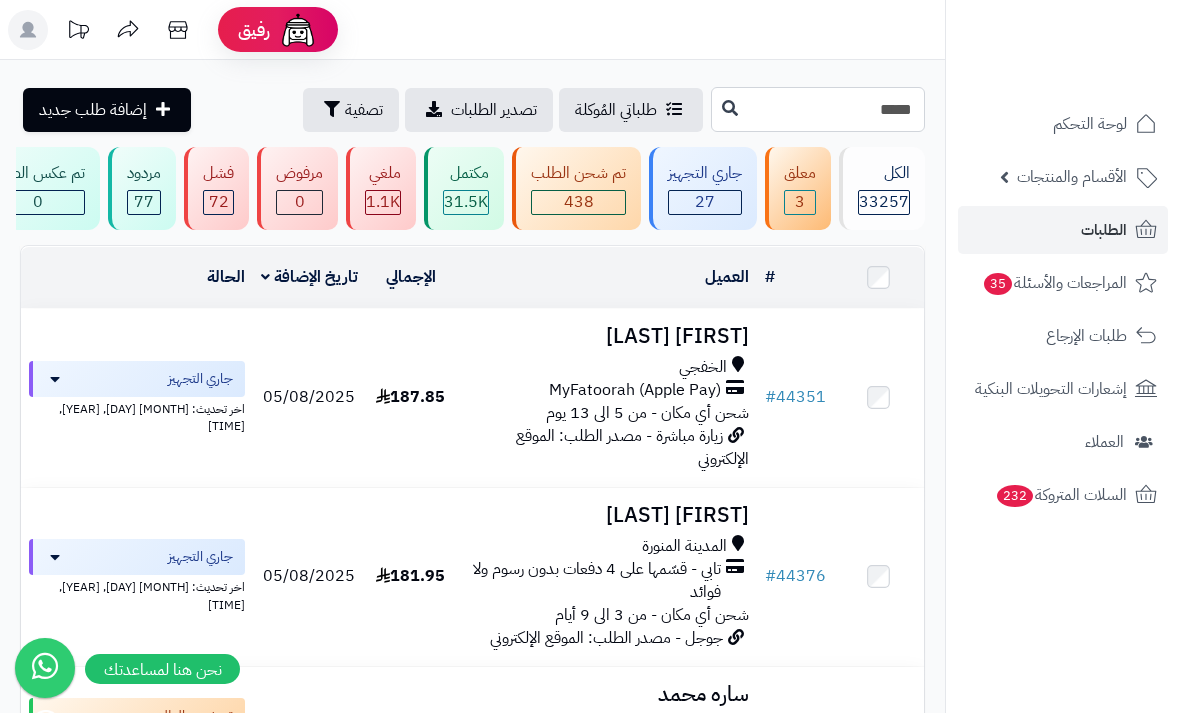 type on "*****" 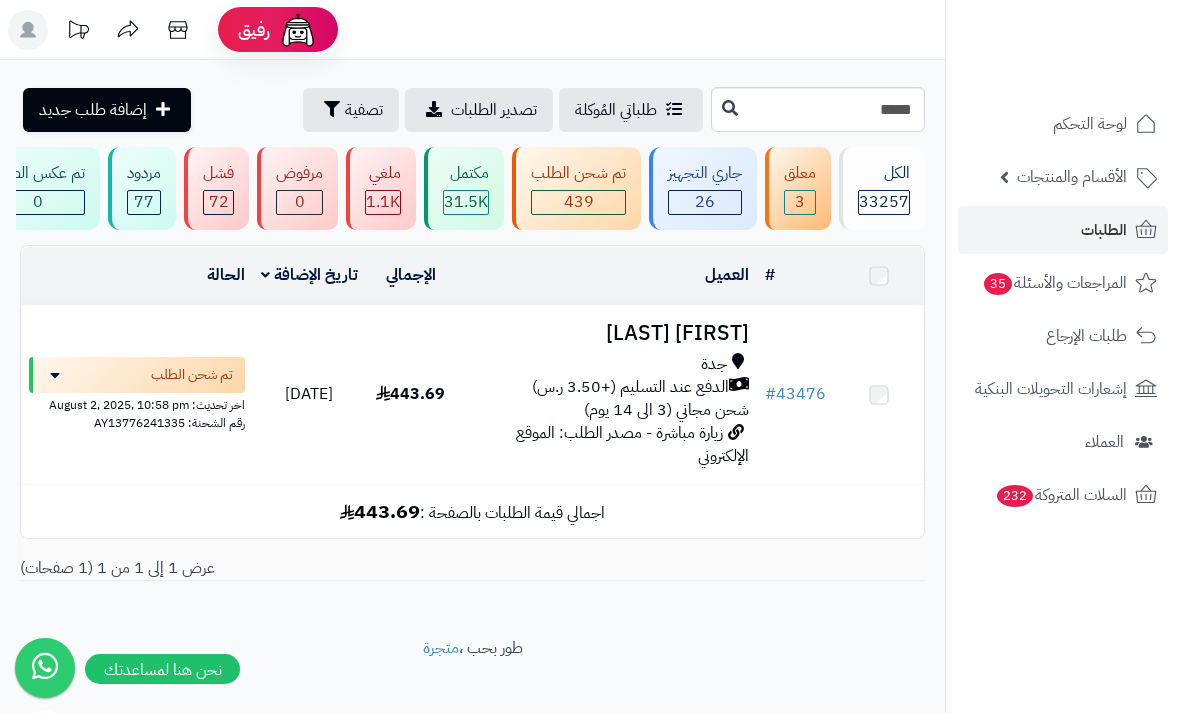 scroll, scrollTop: 0, scrollLeft: 0, axis: both 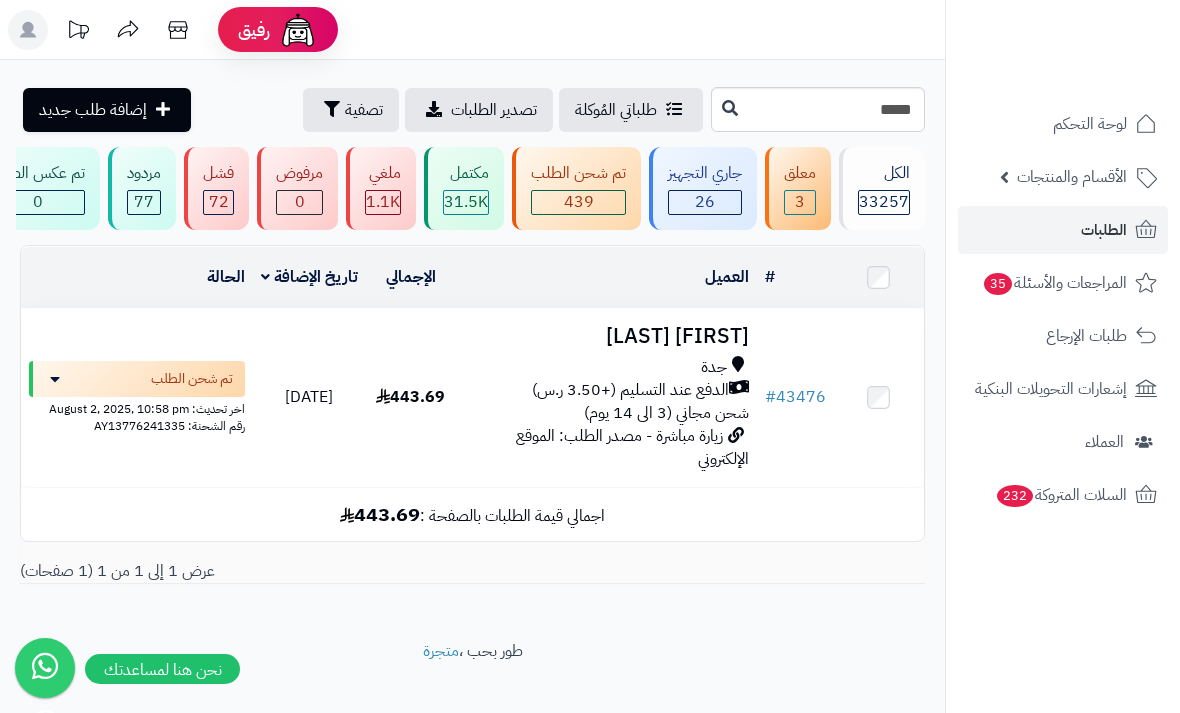 click on "ناصر  البريكي" at bounding box center [606, 336] 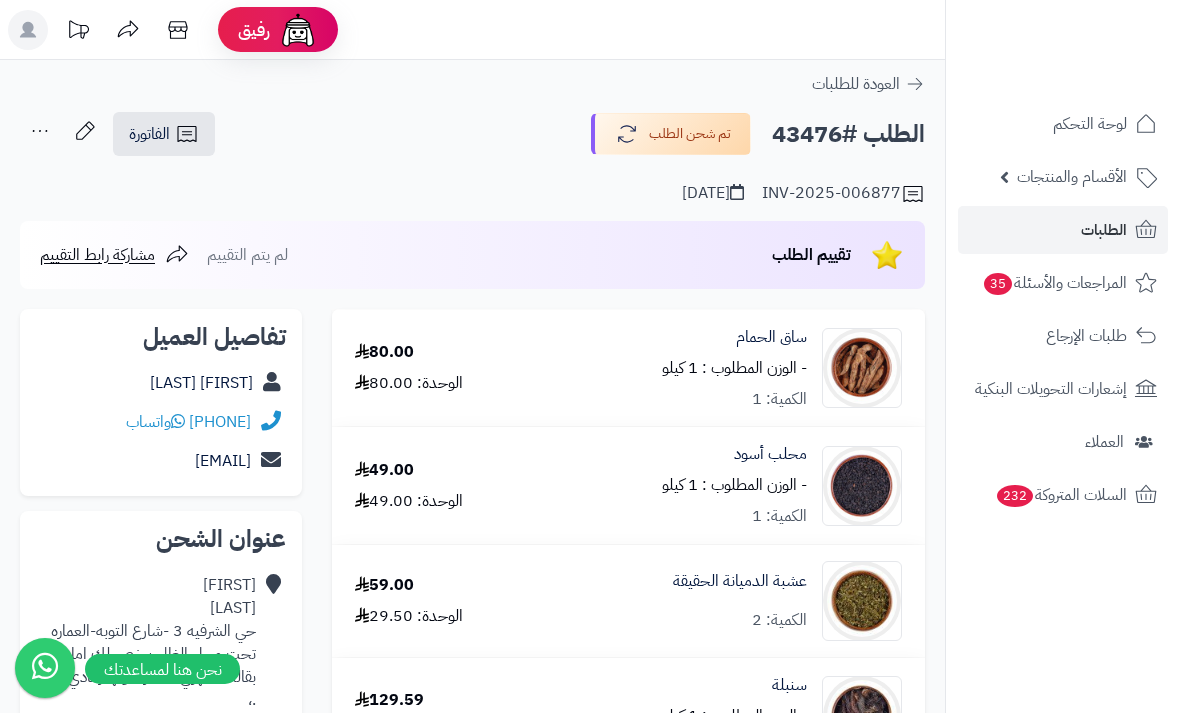 scroll, scrollTop: 0, scrollLeft: 0, axis: both 